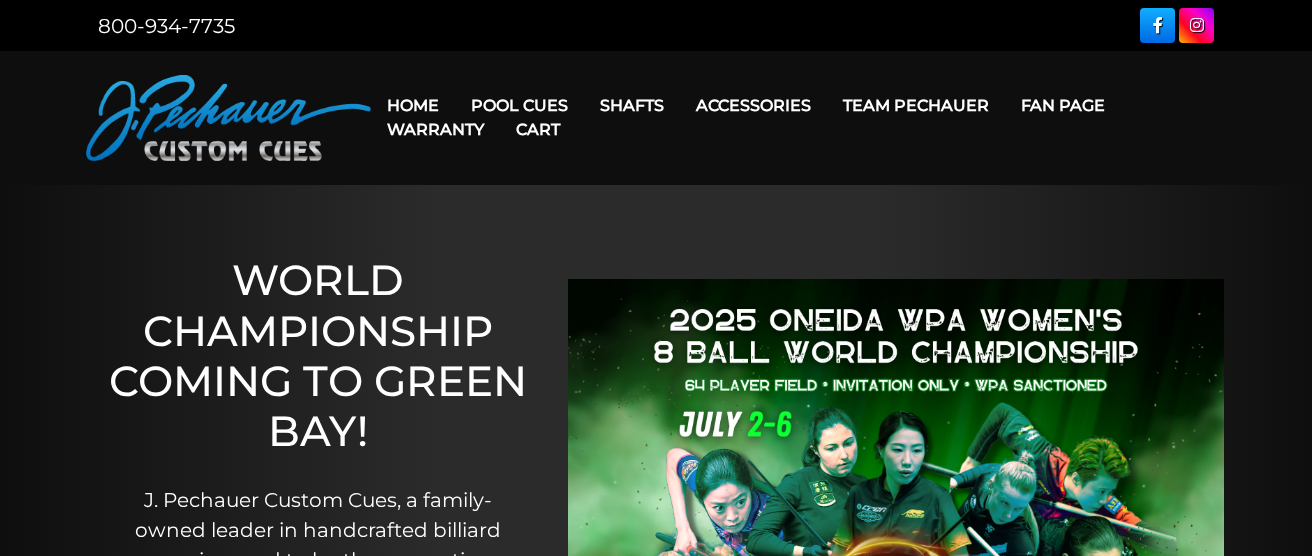 scroll, scrollTop: 0, scrollLeft: 0, axis: both 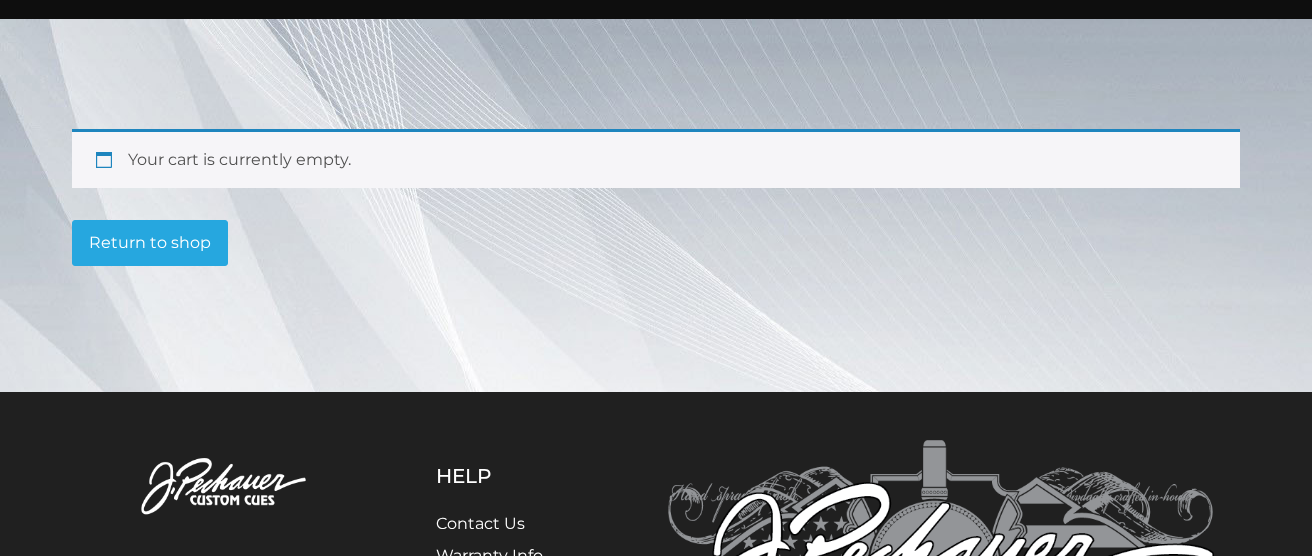 click on "Return to shop" at bounding box center (150, 243) 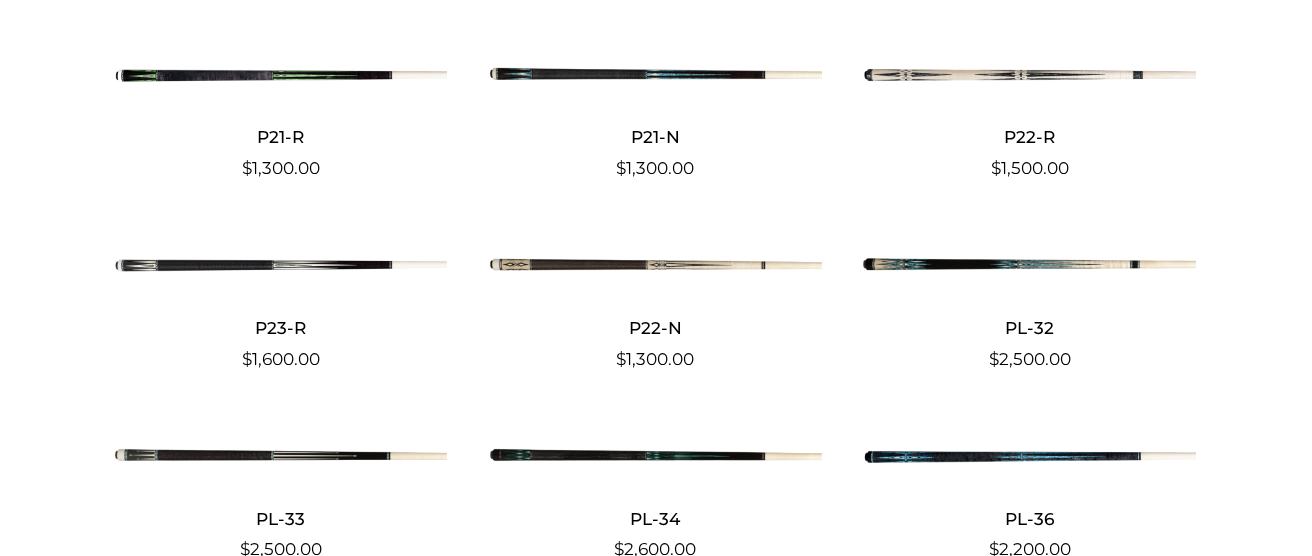 scroll, scrollTop: 6531, scrollLeft: 0, axis: vertical 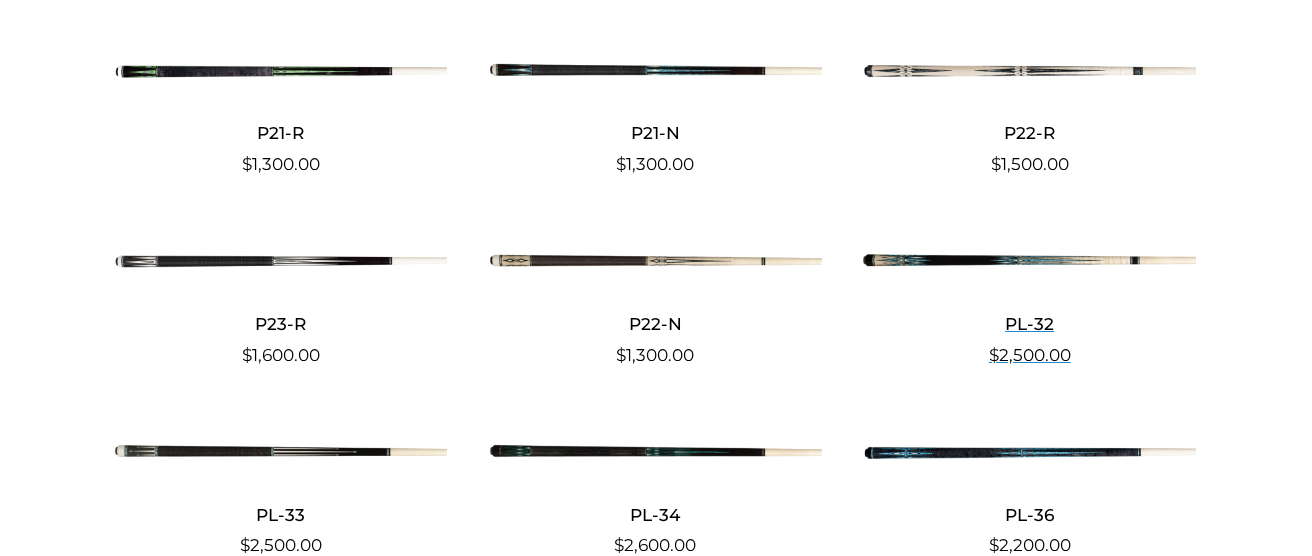 click on "PL-32" at bounding box center (1029, 323) 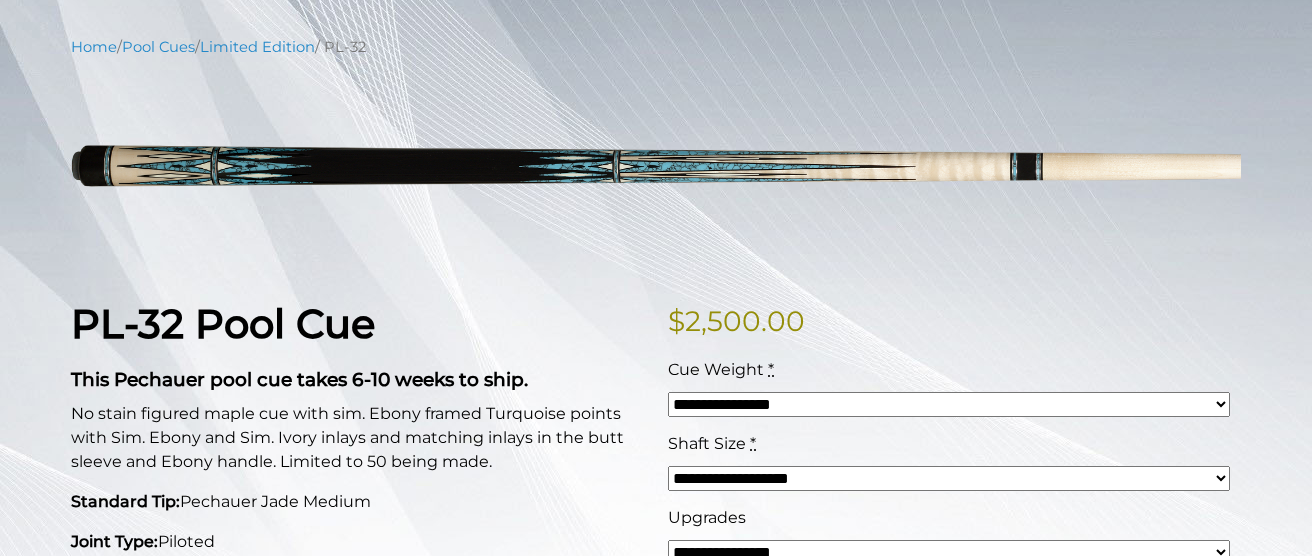 scroll, scrollTop: 221, scrollLeft: 0, axis: vertical 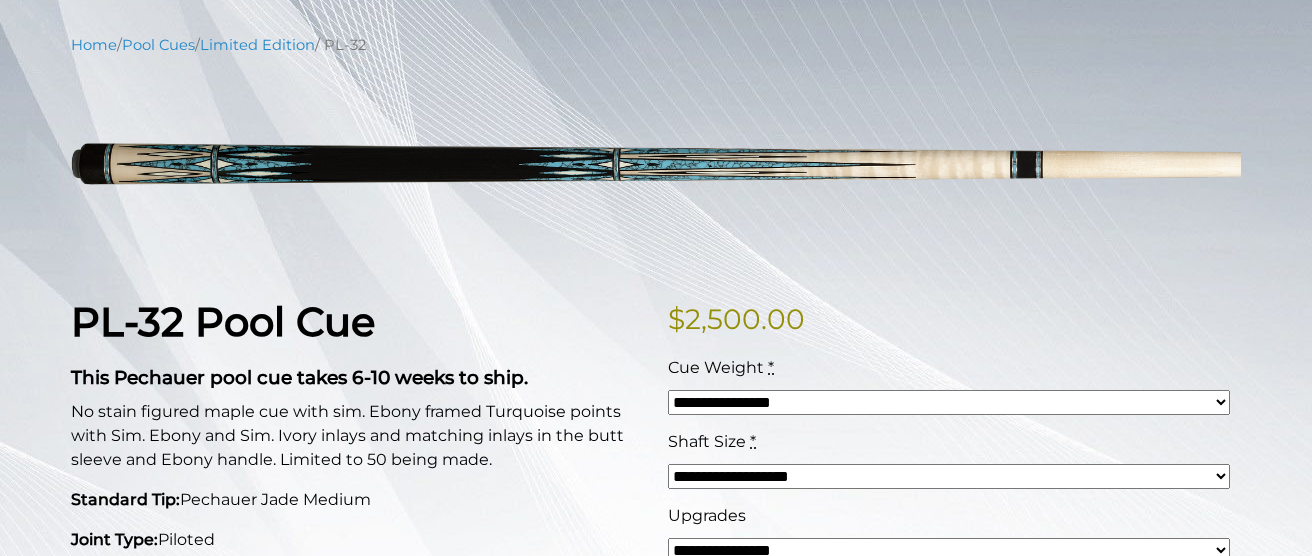 click on "**********" at bounding box center [949, 402] 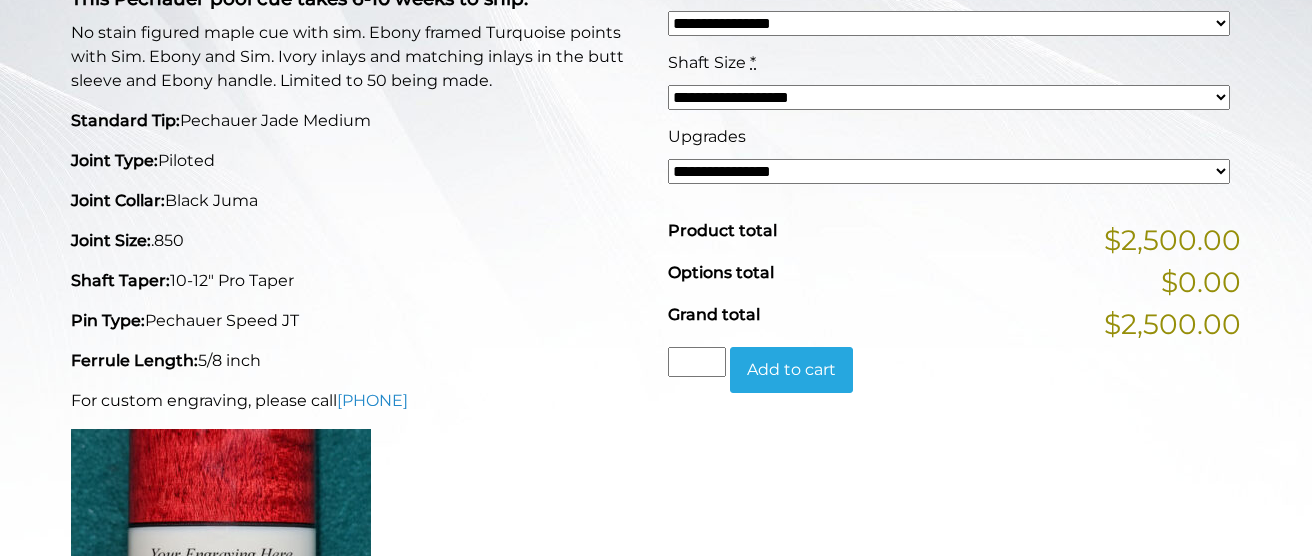 scroll, scrollTop: 608, scrollLeft: 0, axis: vertical 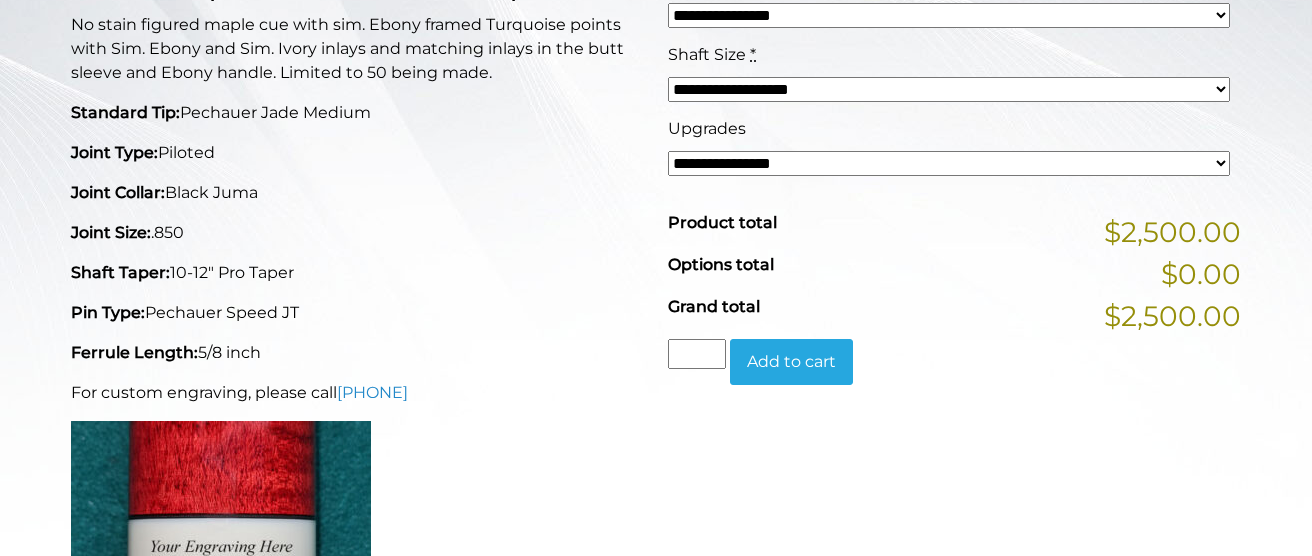 click on "**********" at bounding box center [949, 163] 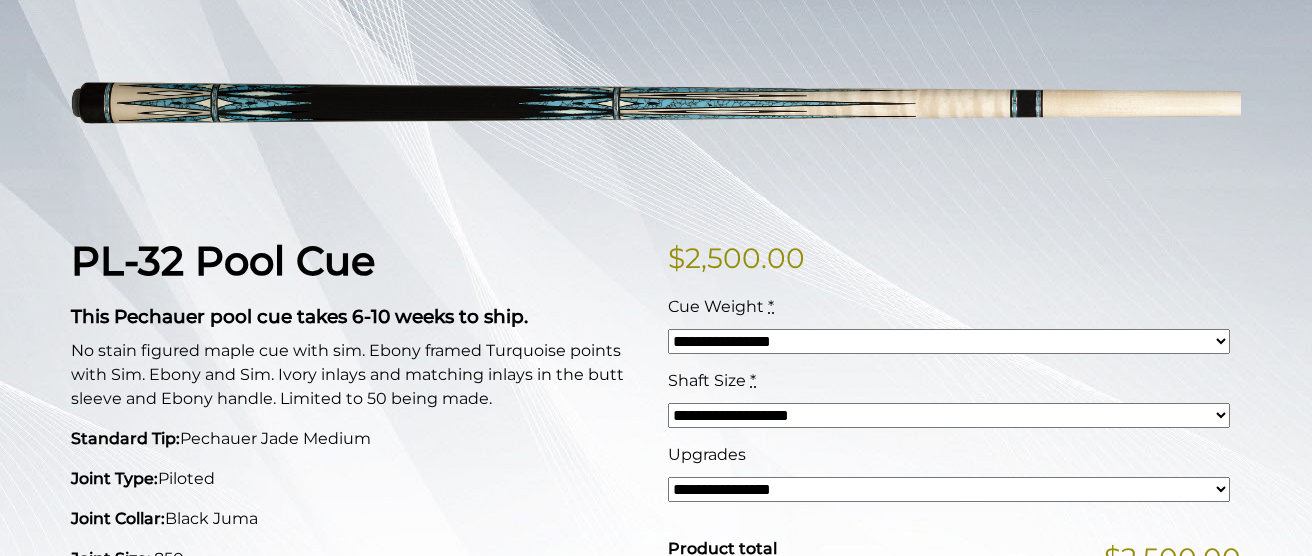 scroll, scrollTop: 235, scrollLeft: 0, axis: vertical 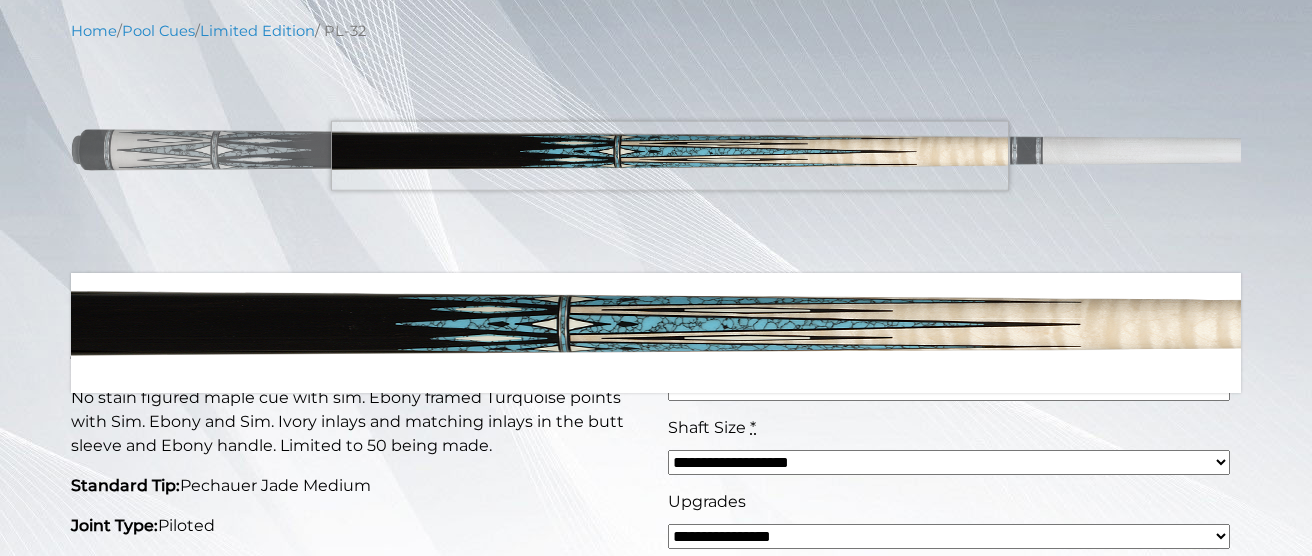 click at bounding box center [656, 154] 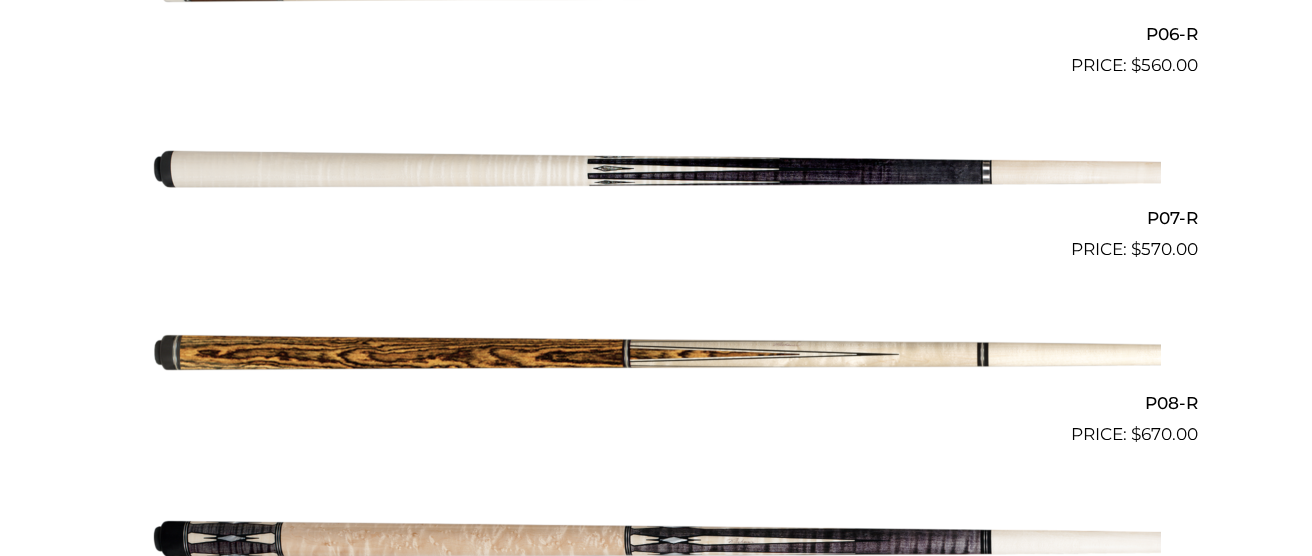 scroll, scrollTop: 1660, scrollLeft: 0, axis: vertical 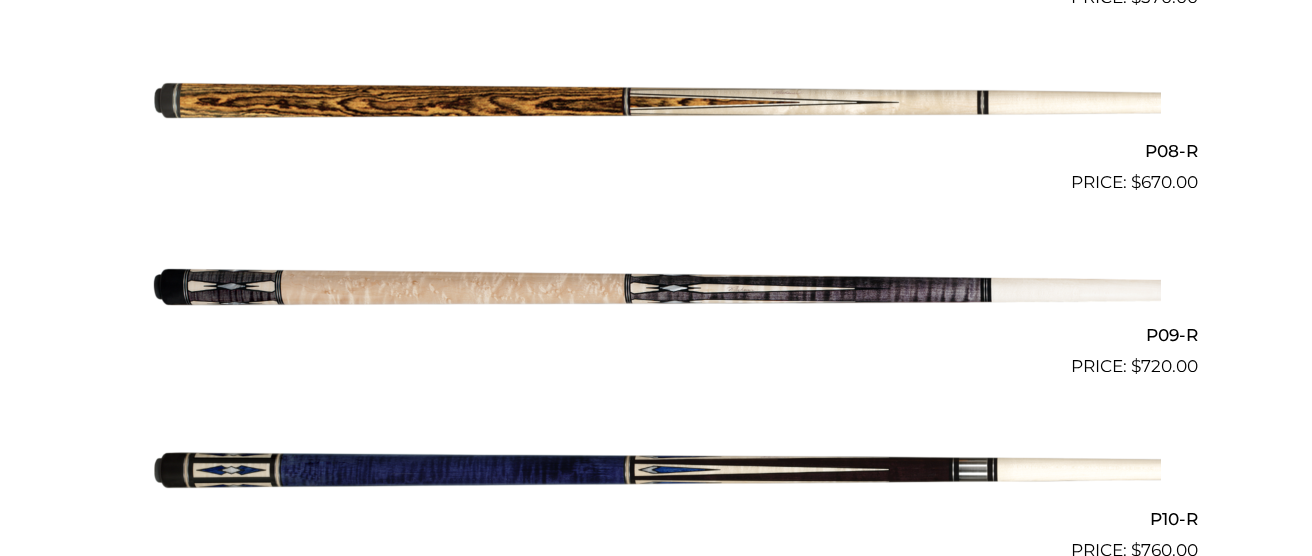click on "**********" at bounding box center [656, 1463] 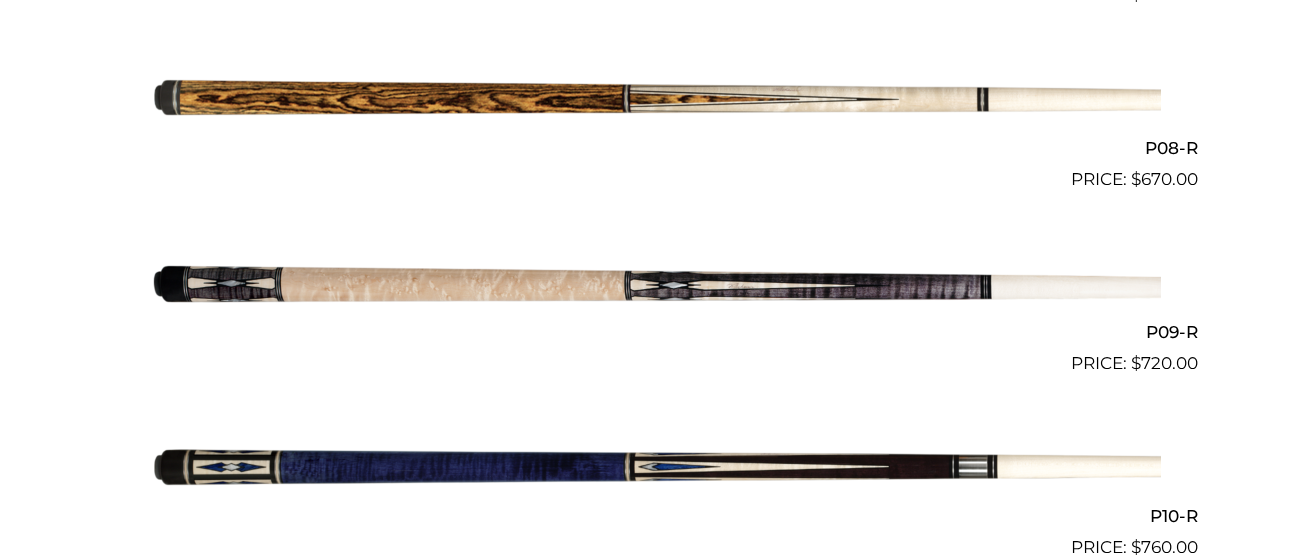 click on "**********" at bounding box center [656, 1460] 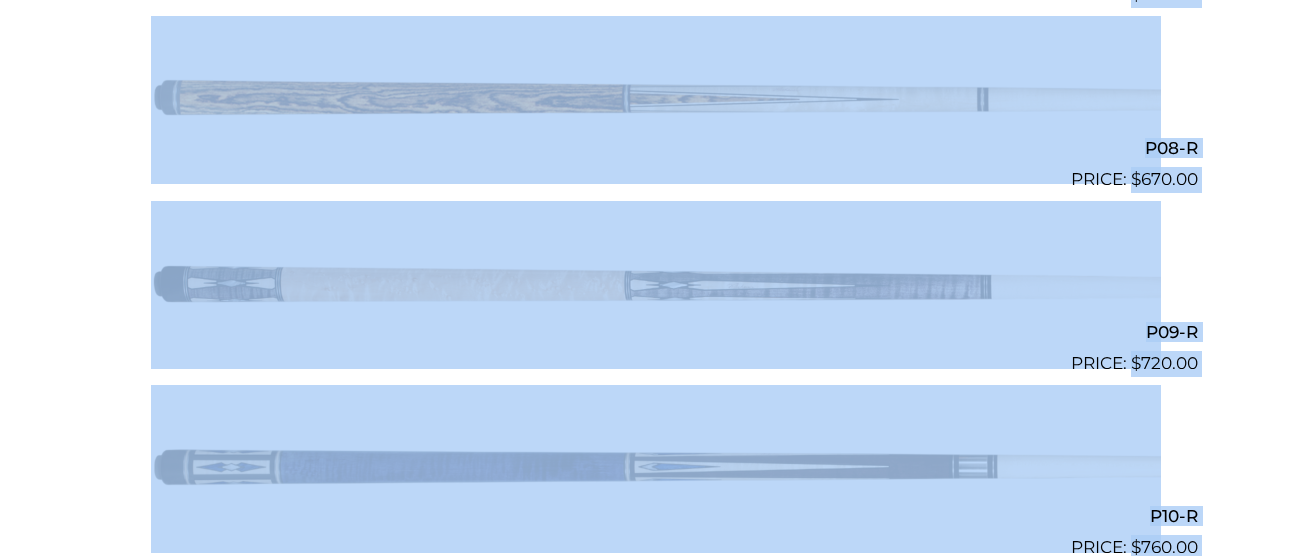 click on "**********" at bounding box center [656, 1460] 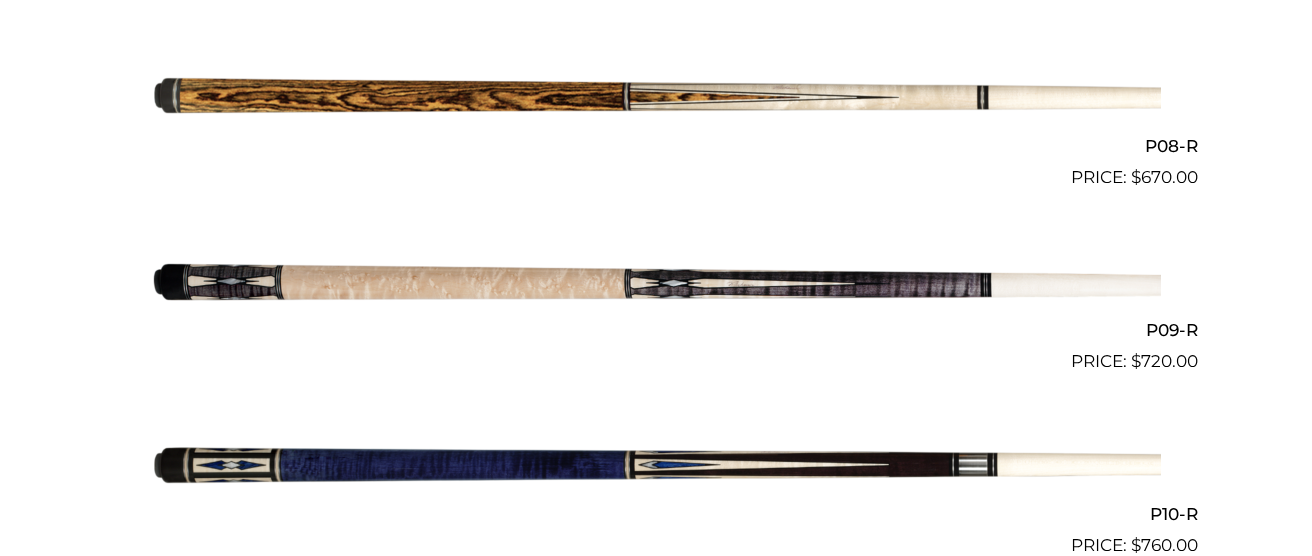 click on "**********" at bounding box center (656, 1458) 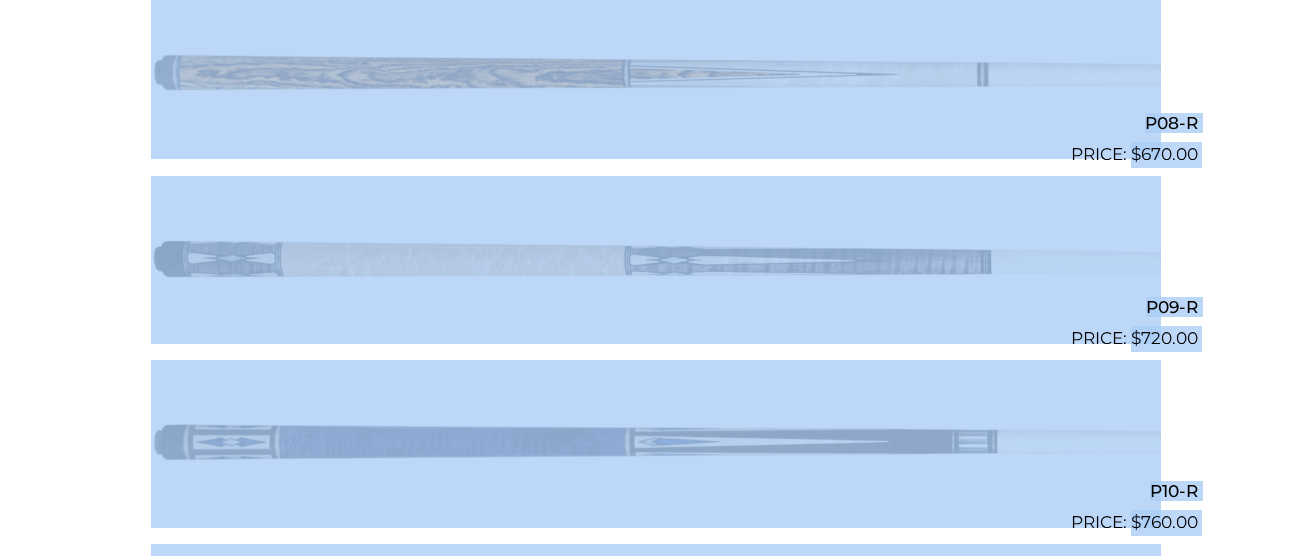 click on "**********" at bounding box center (656, 1435) 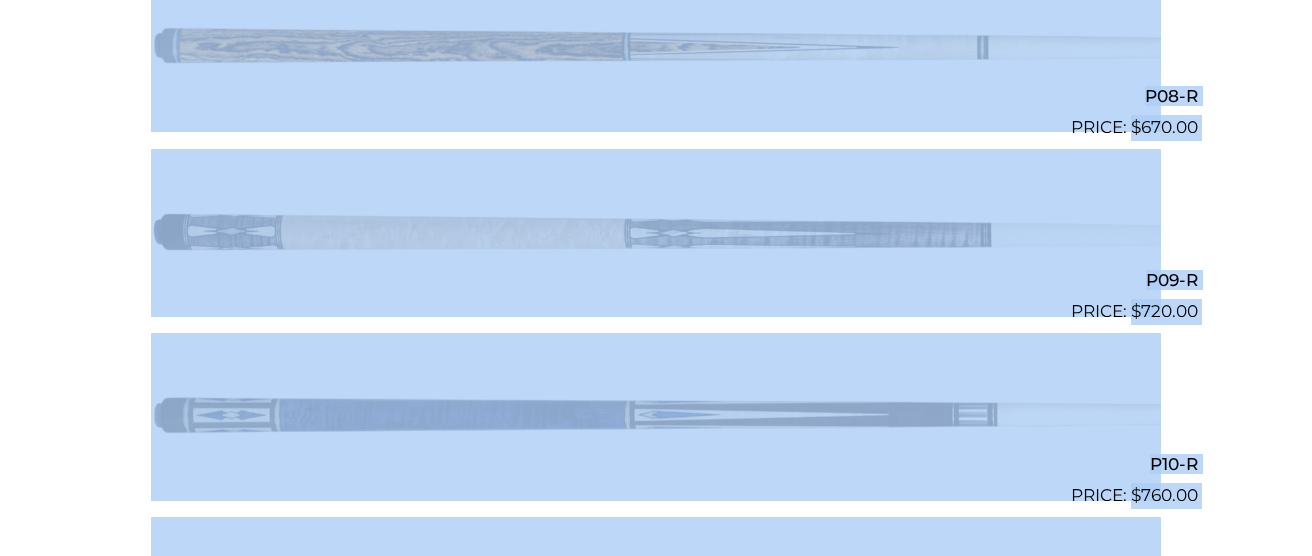 scroll, scrollTop: 1989, scrollLeft: 0, axis: vertical 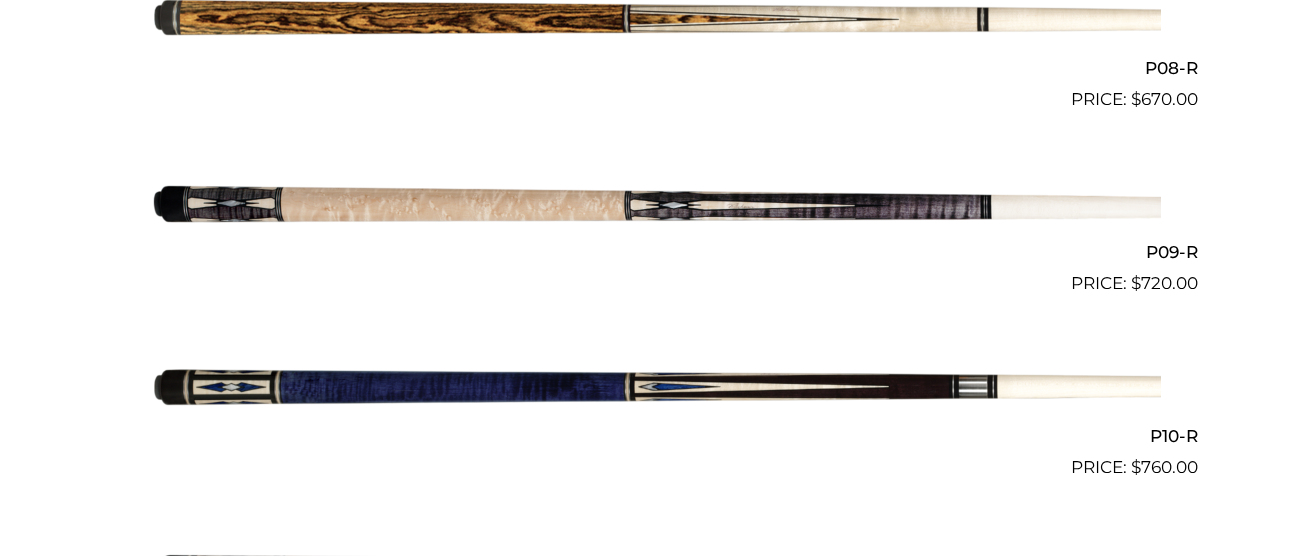 click on "**********" at bounding box center (656, 1264) 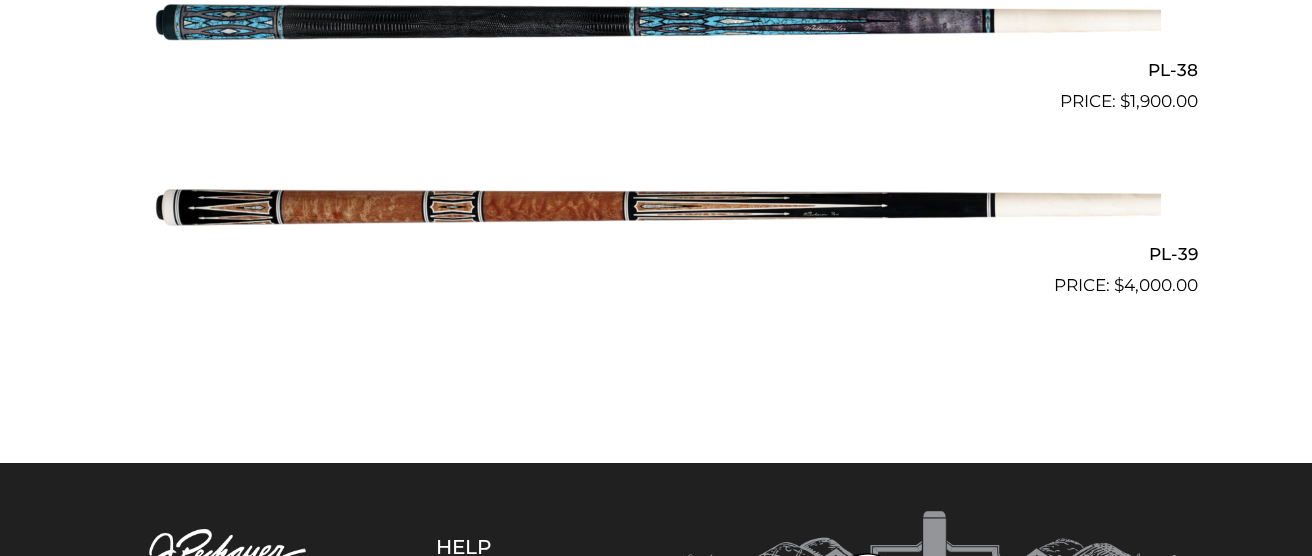 scroll, scrollTop: 5919, scrollLeft: 0, axis: vertical 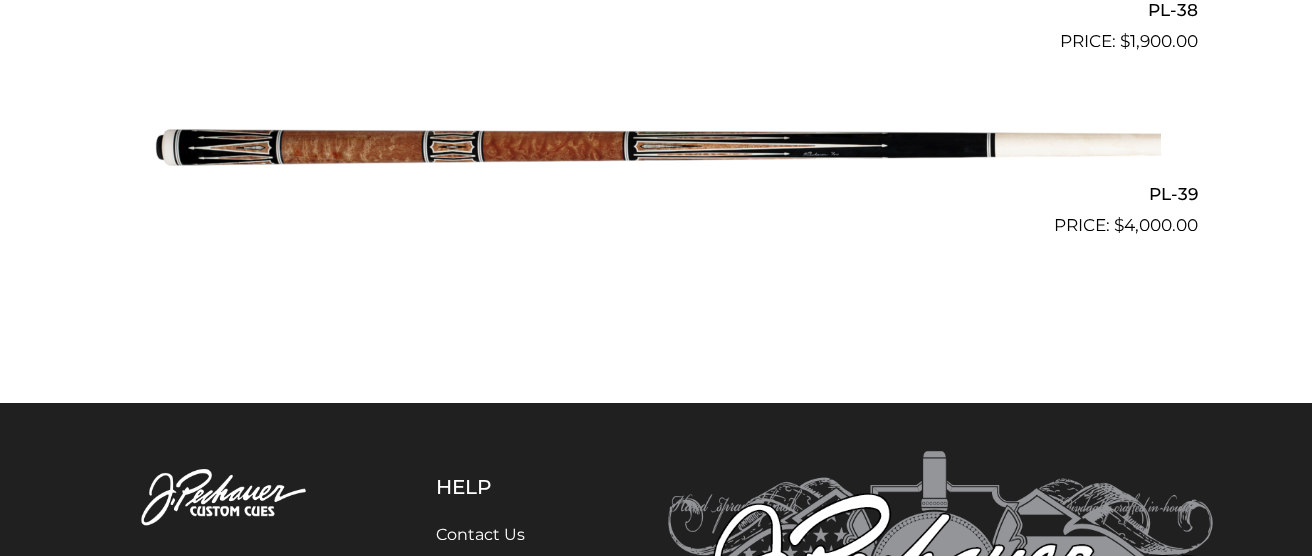 click on "**********" at bounding box center (656, -2550) 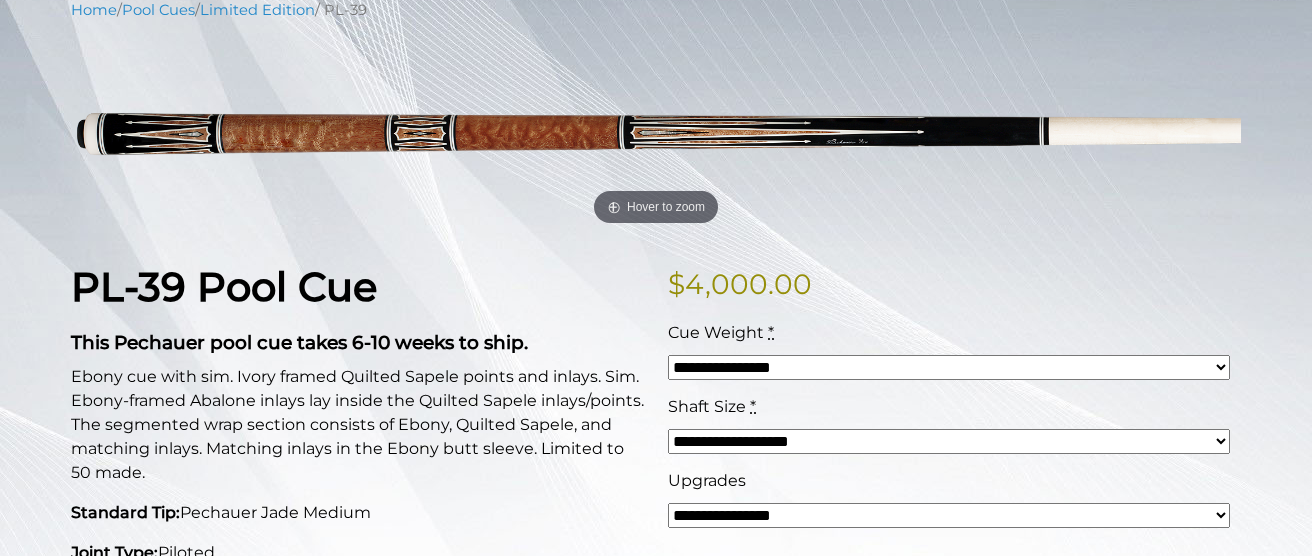scroll, scrollTop: 276, scrollLeft: 0, axis: vertical 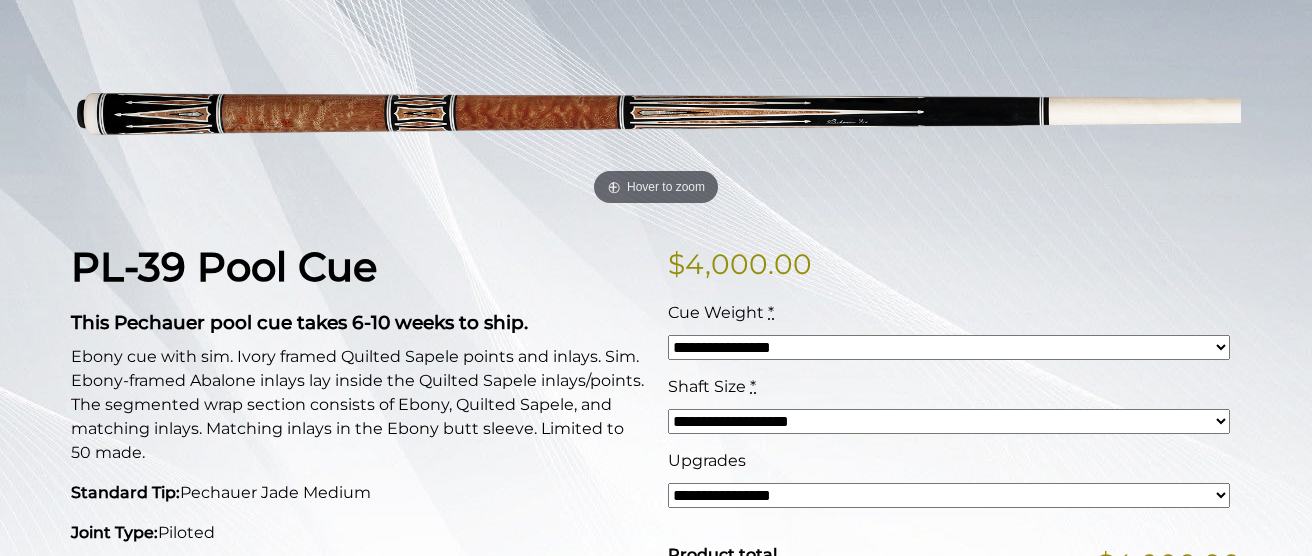 click on "**********" at bounding box center (949, 347) 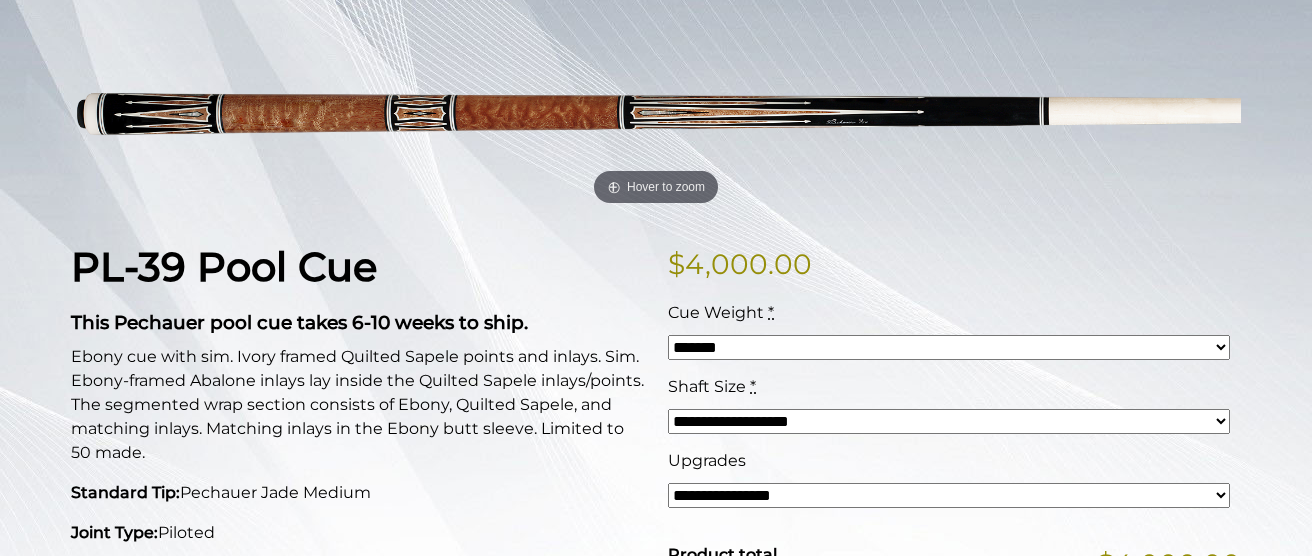 click on "*******" at bounding box center [0, 0] 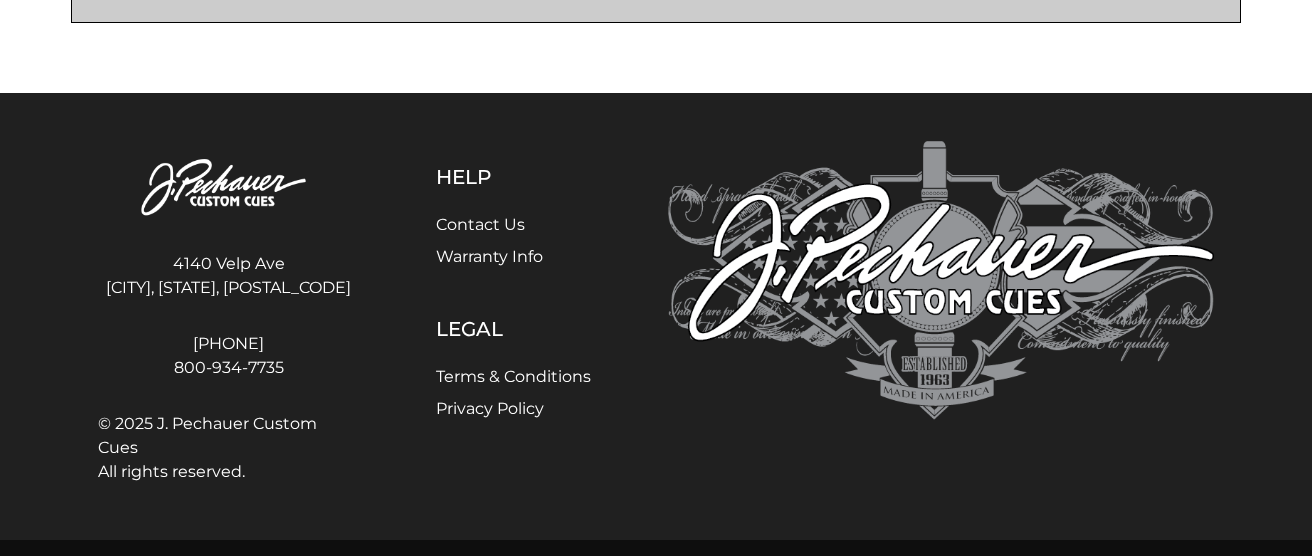 scroll, scrollTop: 1771, scrollLeft: 0, axis: vertical 